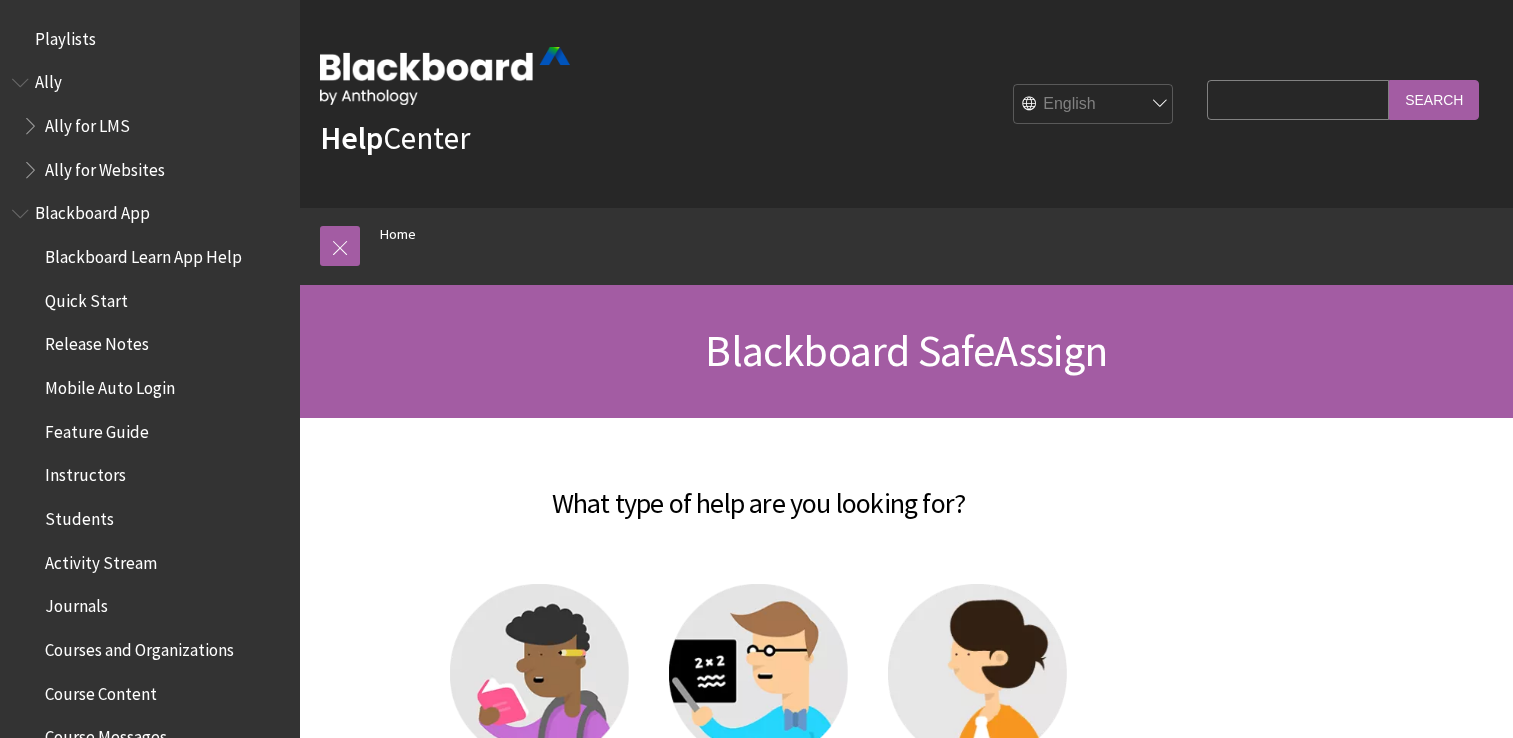 scroll, scrollTop: 0, scrollLeft: 0, axis: both 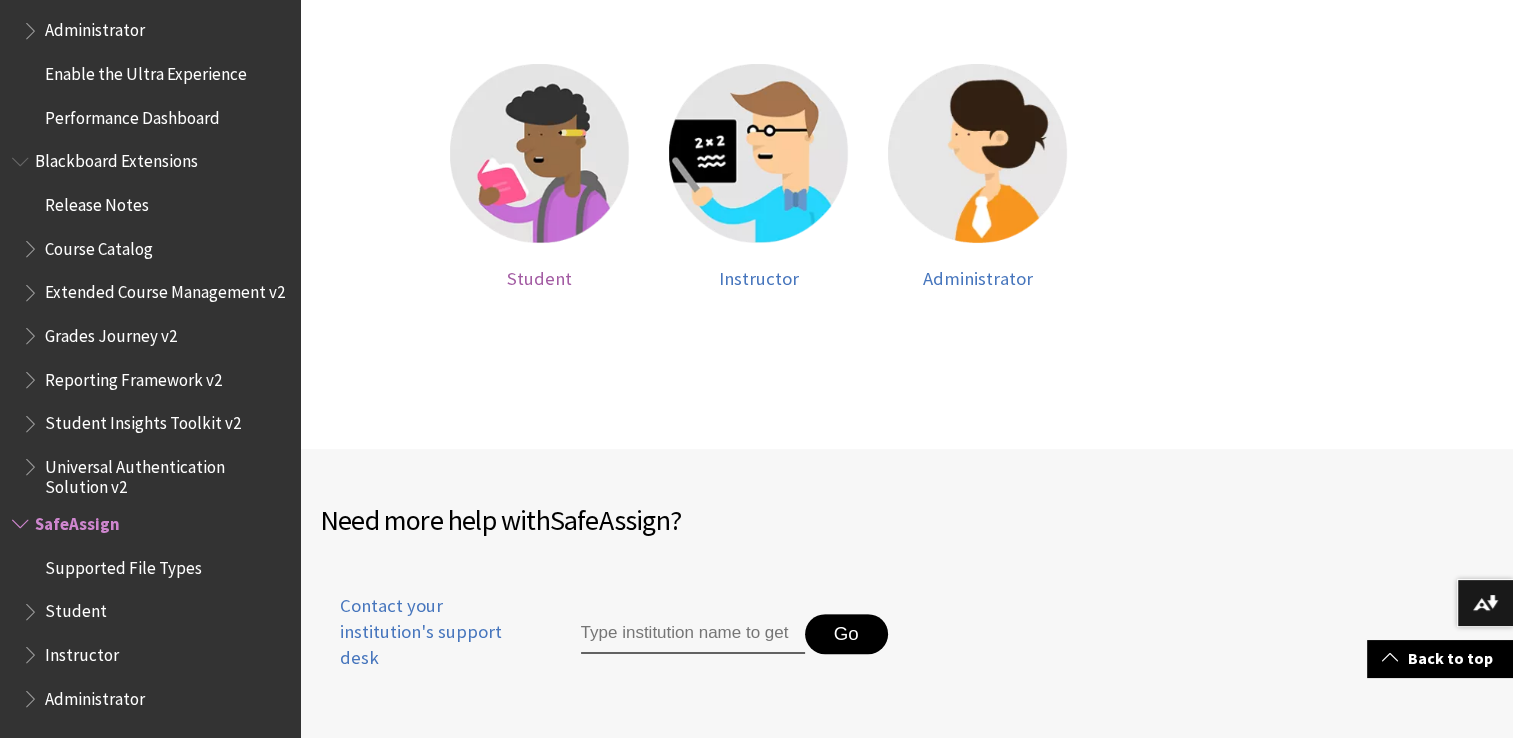 click at bounding box center [539, 166] 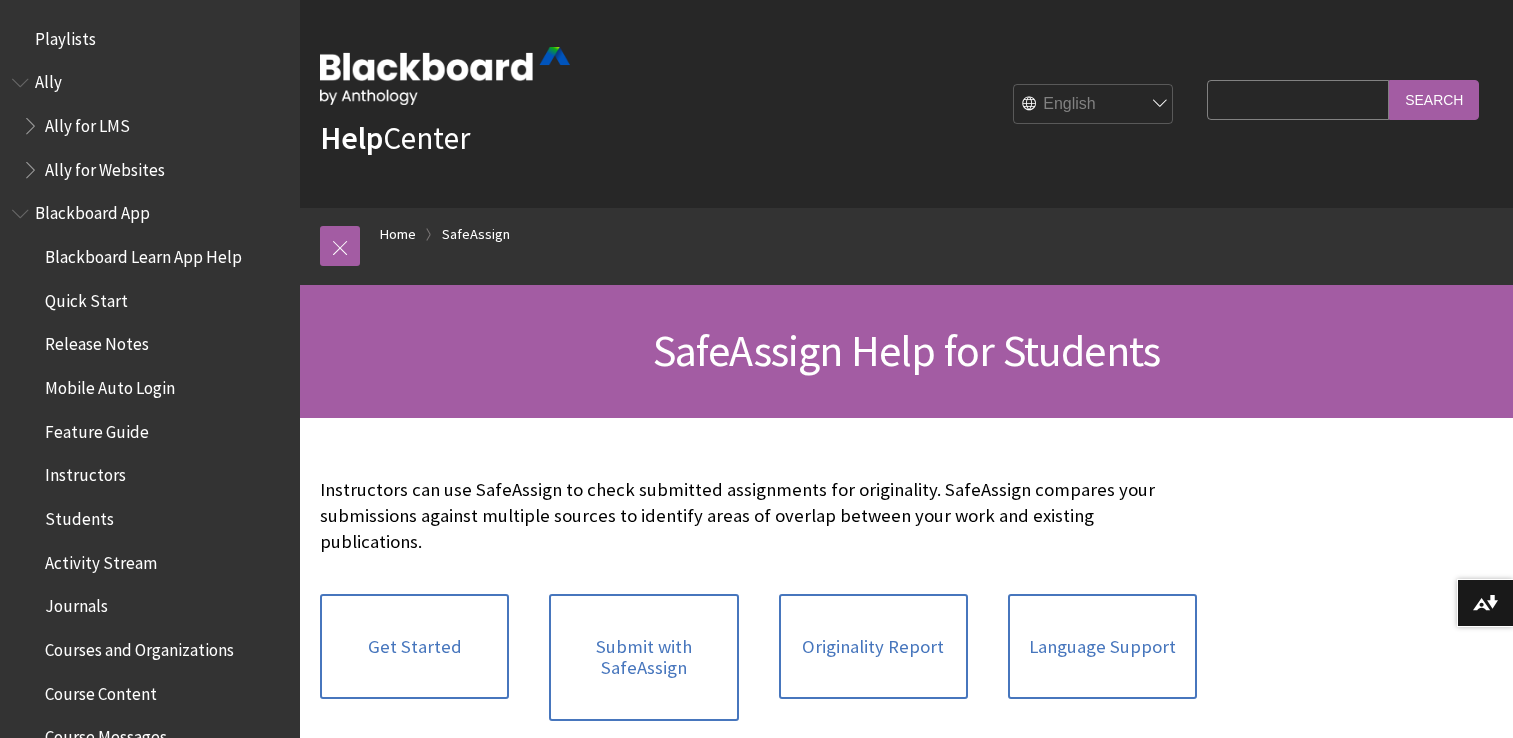 scroll, scrollTop: 0, scrollLeft: 0, axis: both 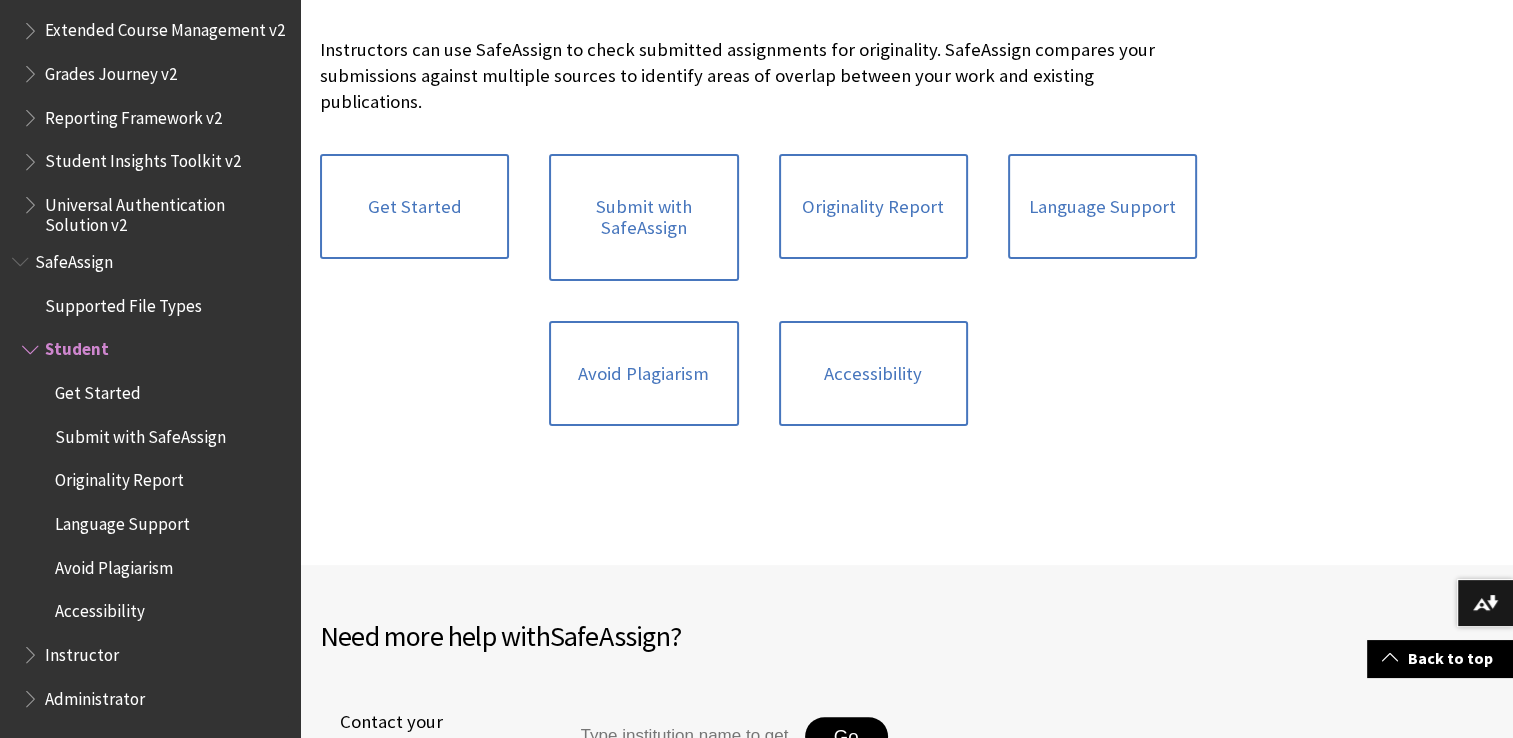 click on "Avoid Plagiarism" at bounding box center (114, 564) 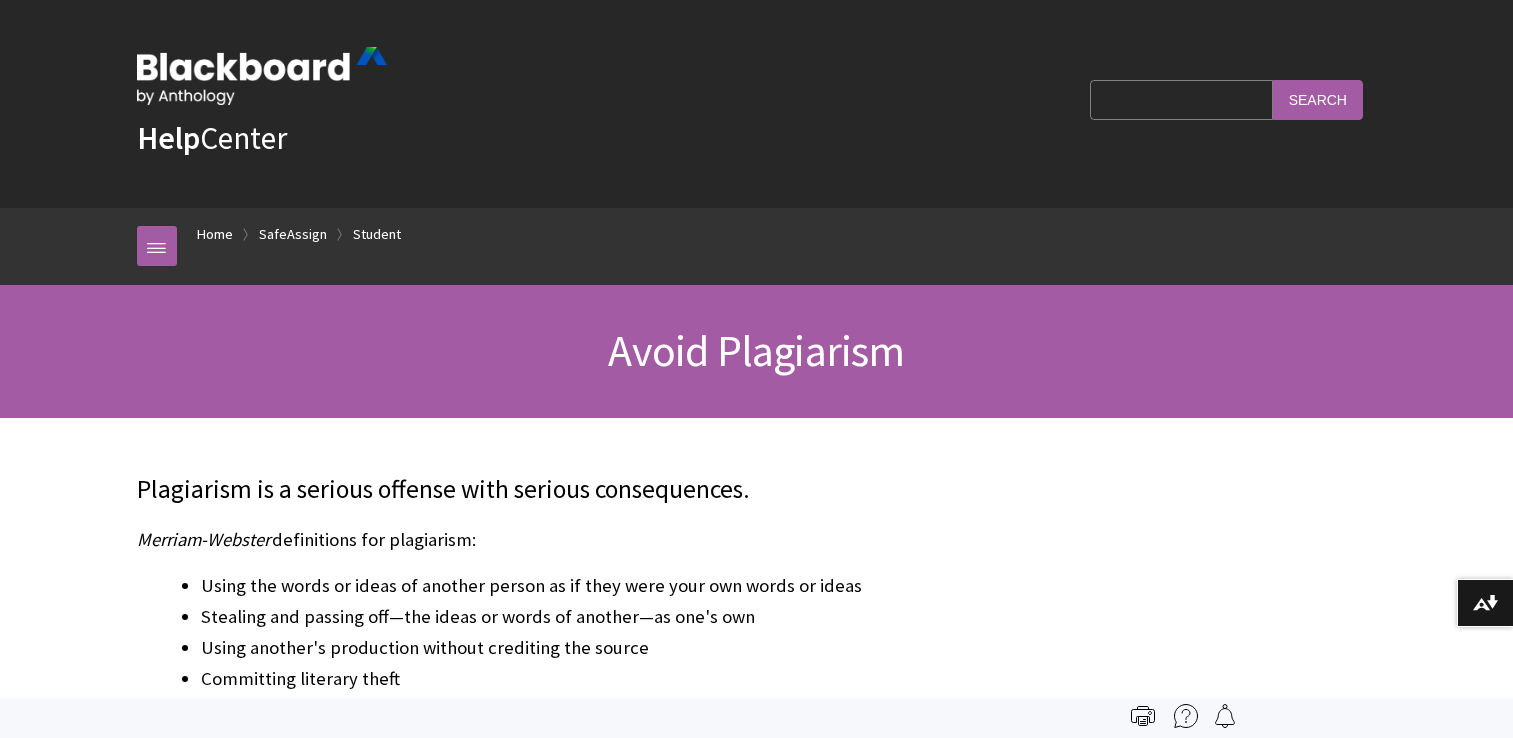 scroll, scrollTop: 0, scrollLeft: 0, axis: both 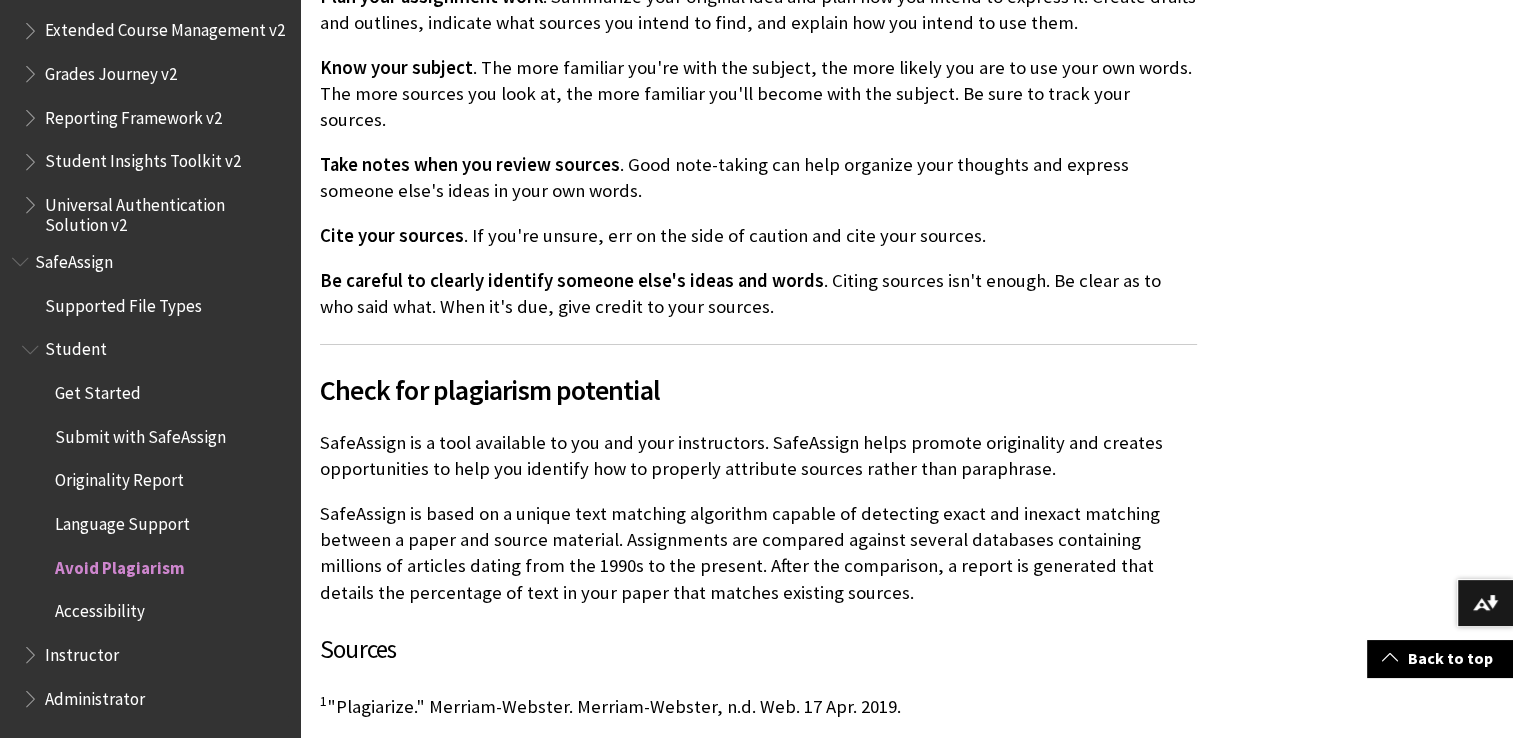 click on "Get Started" at bounding box center (160, 393) 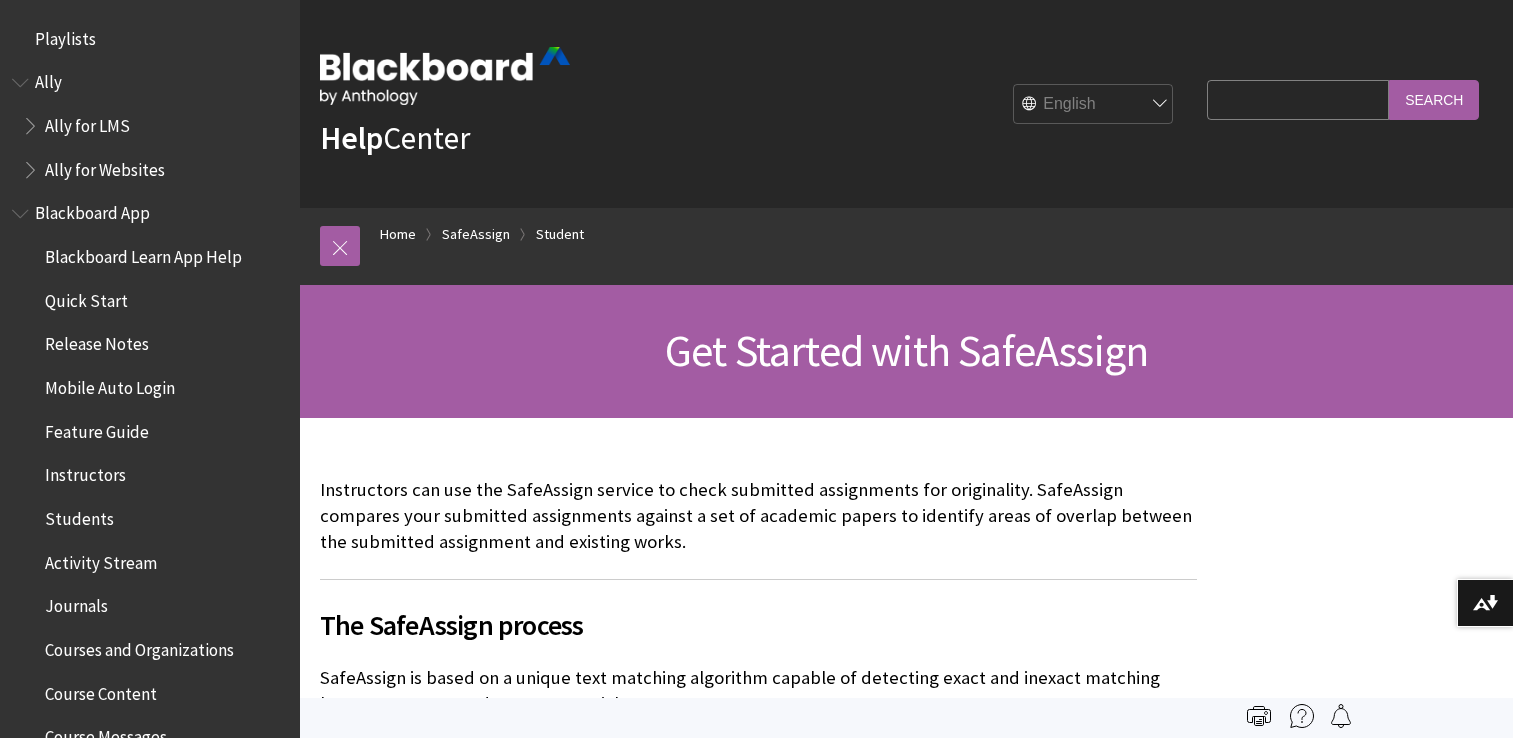 scroll, scrollTop: 0, scrollLeft: 0, axis: both 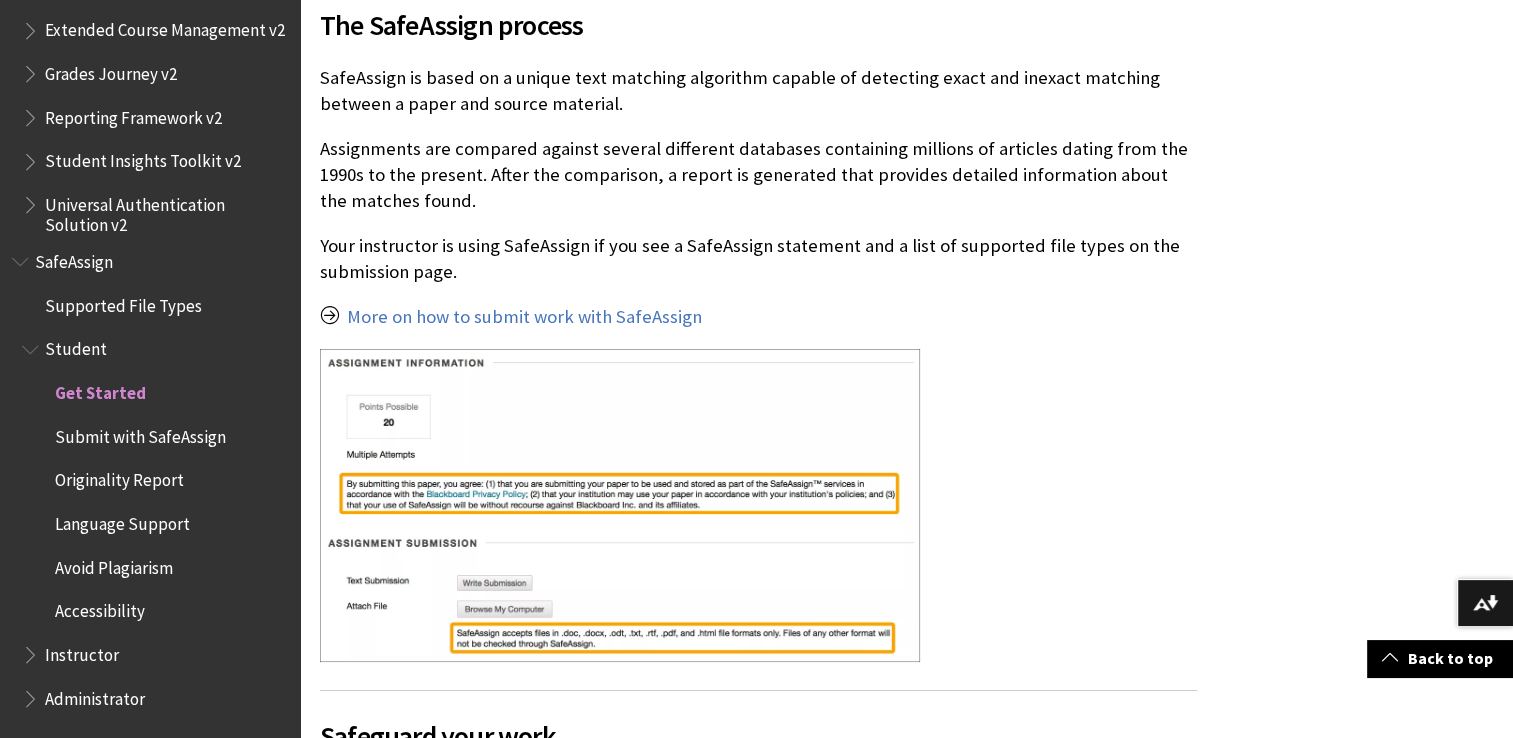 click on "Originality Report" at bounding box center (119, 477) 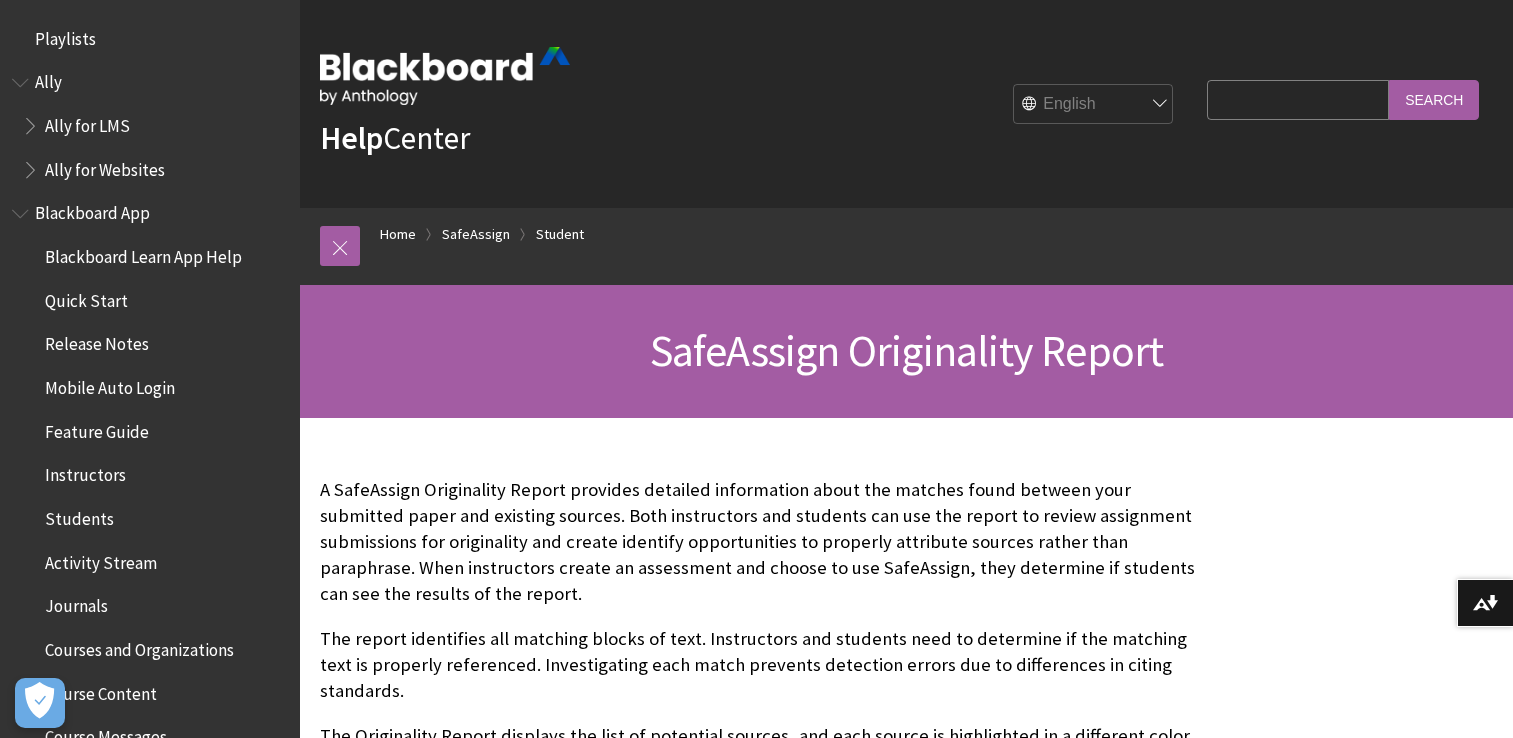 scroll, scrollTop: 69, scrollLeft: 0, axis: vertical 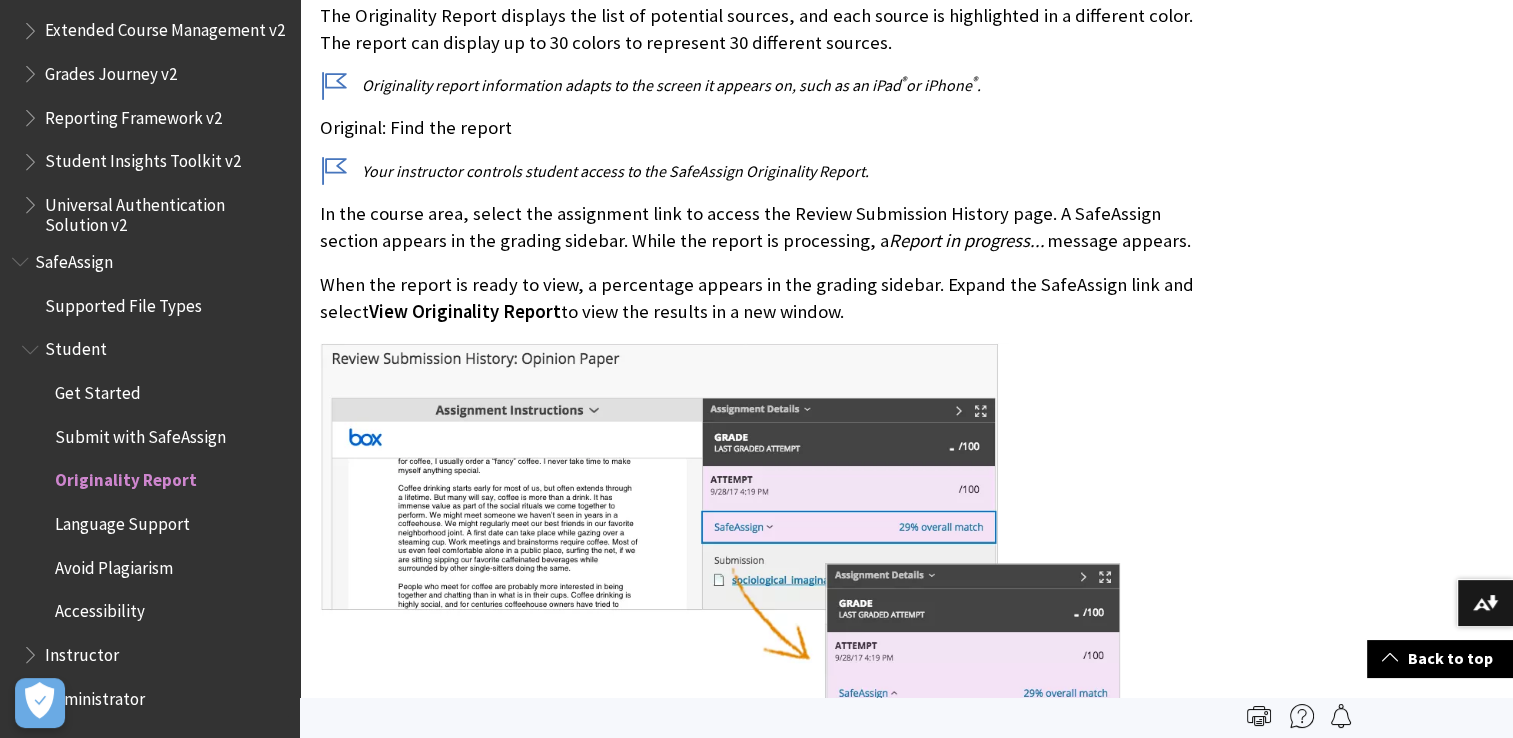 click on "Submit with SafeAssign" at bounding box center (140, 433) 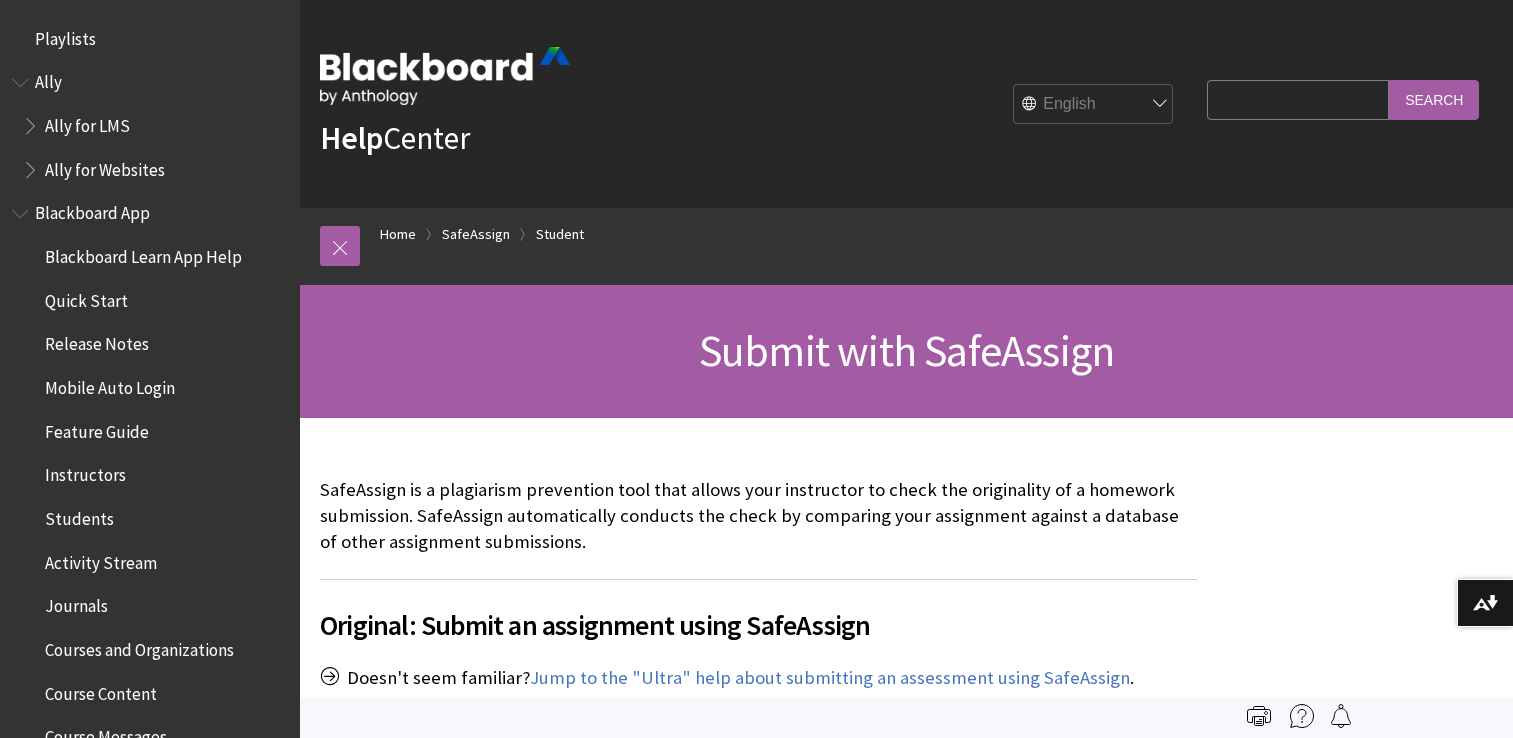 scroll, scrollTop: 0, scrollLeft: 0, axis: both 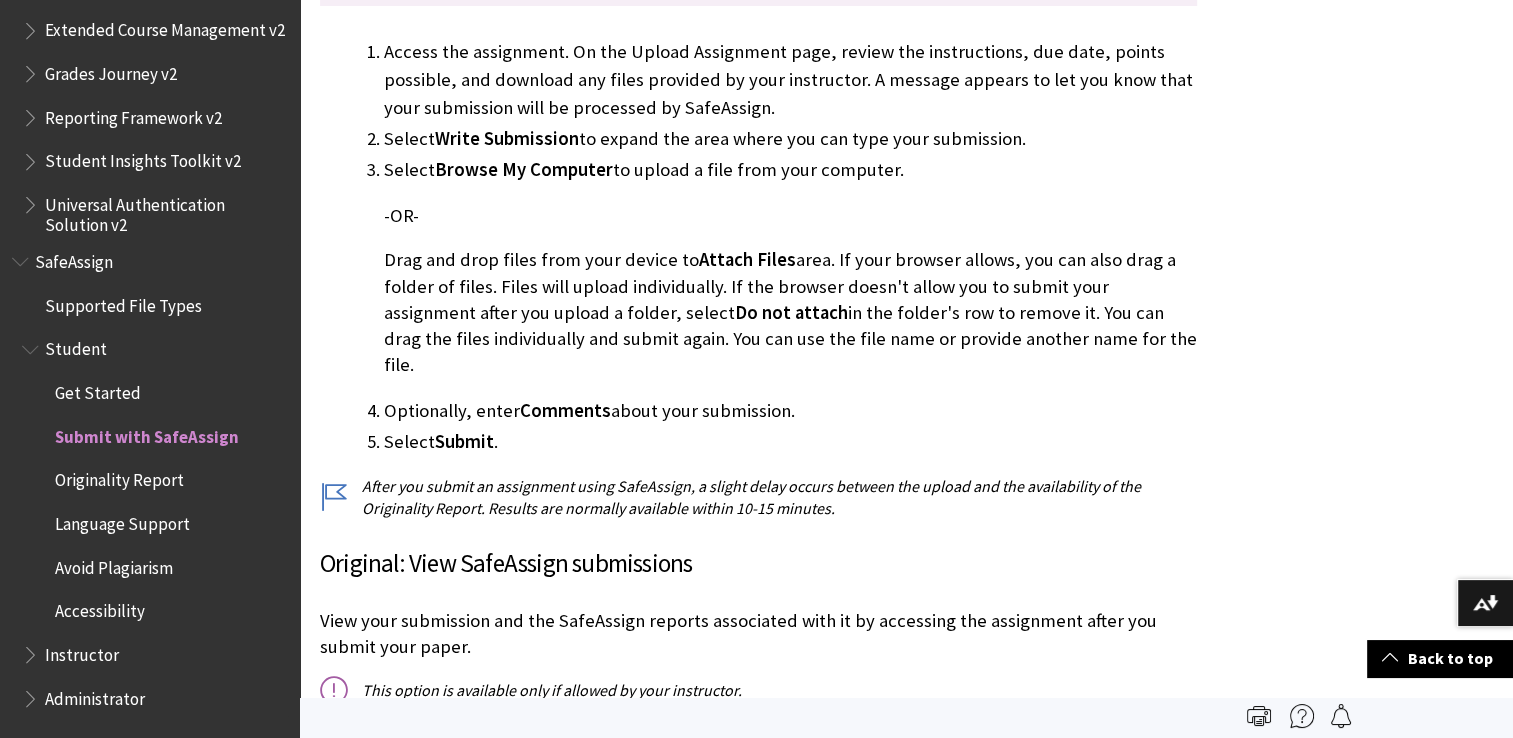 click on "SafeAssign" at bounding box center (74, 258) 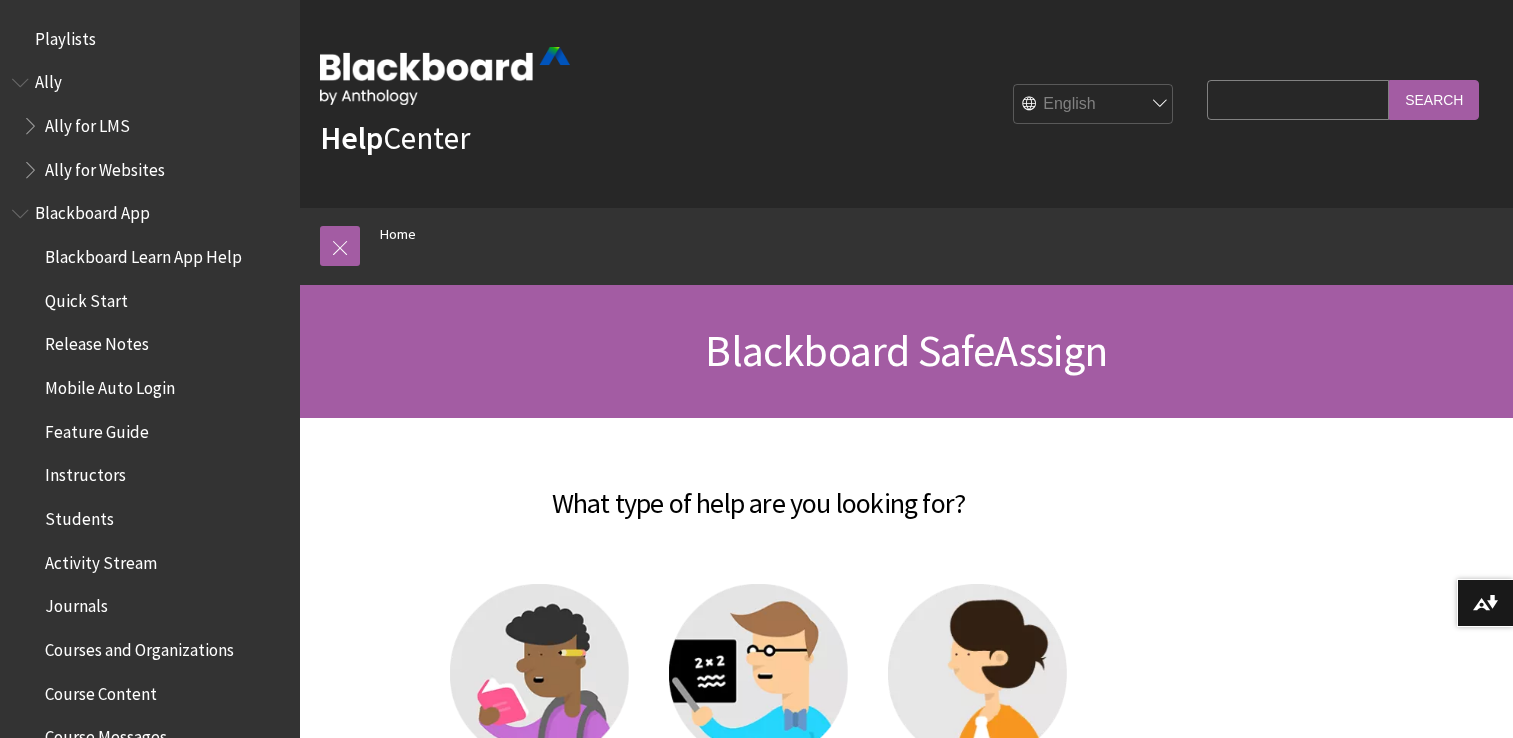 scroll, scrollTop: 0, scrollLeft: 0, axis: both 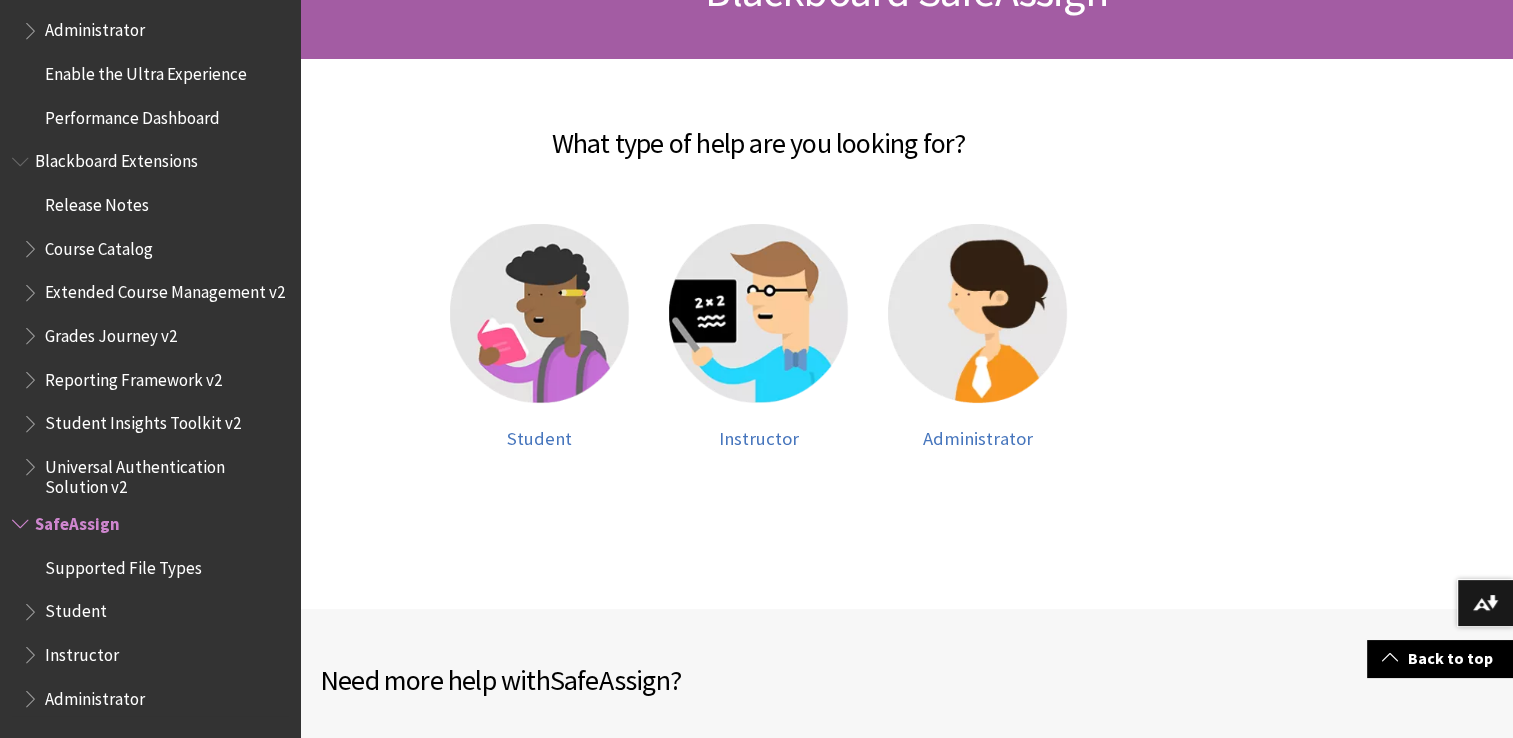 click on "Supported File Types" at bounding box center [123, 564] 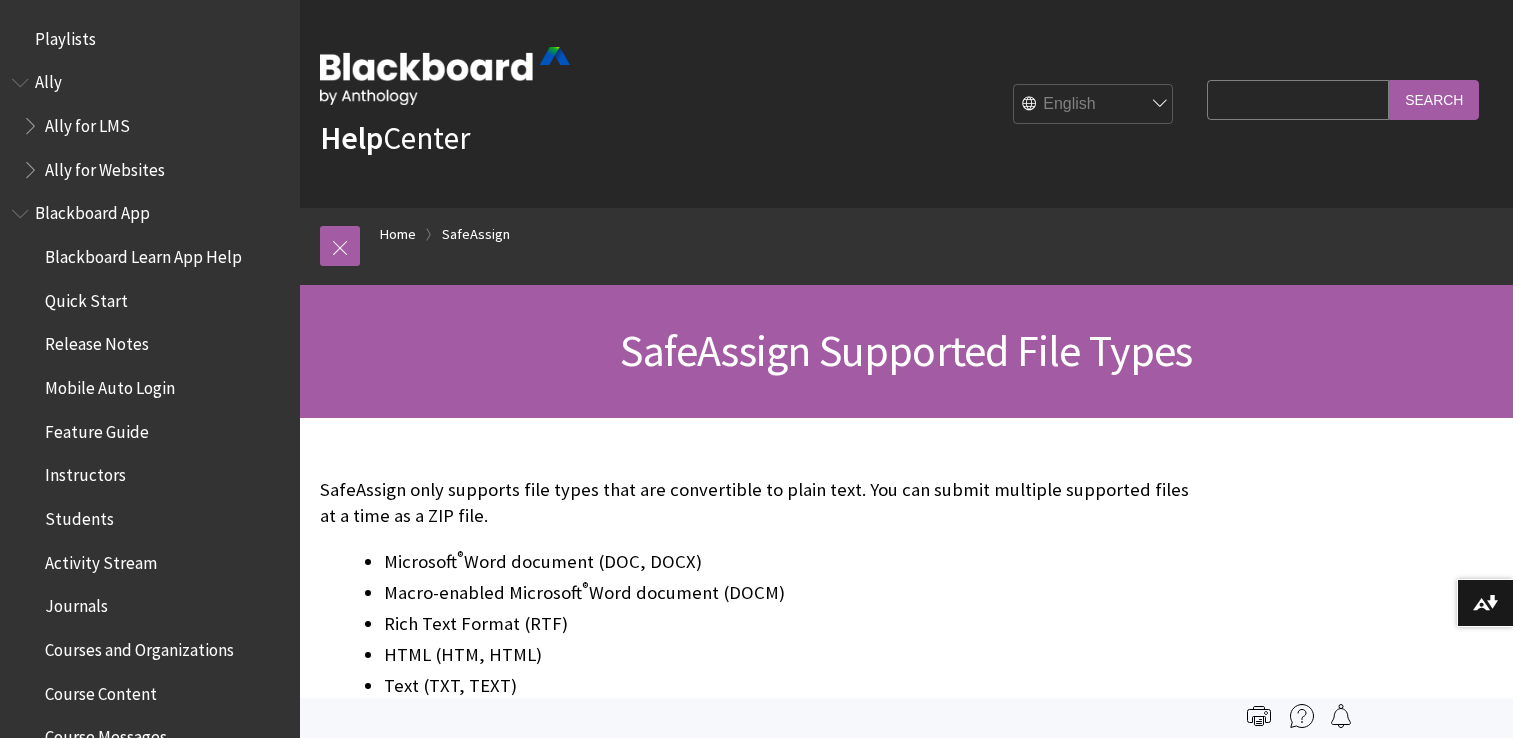 scroll, scrollTop: 0, scrollLeft: 0, axis: both 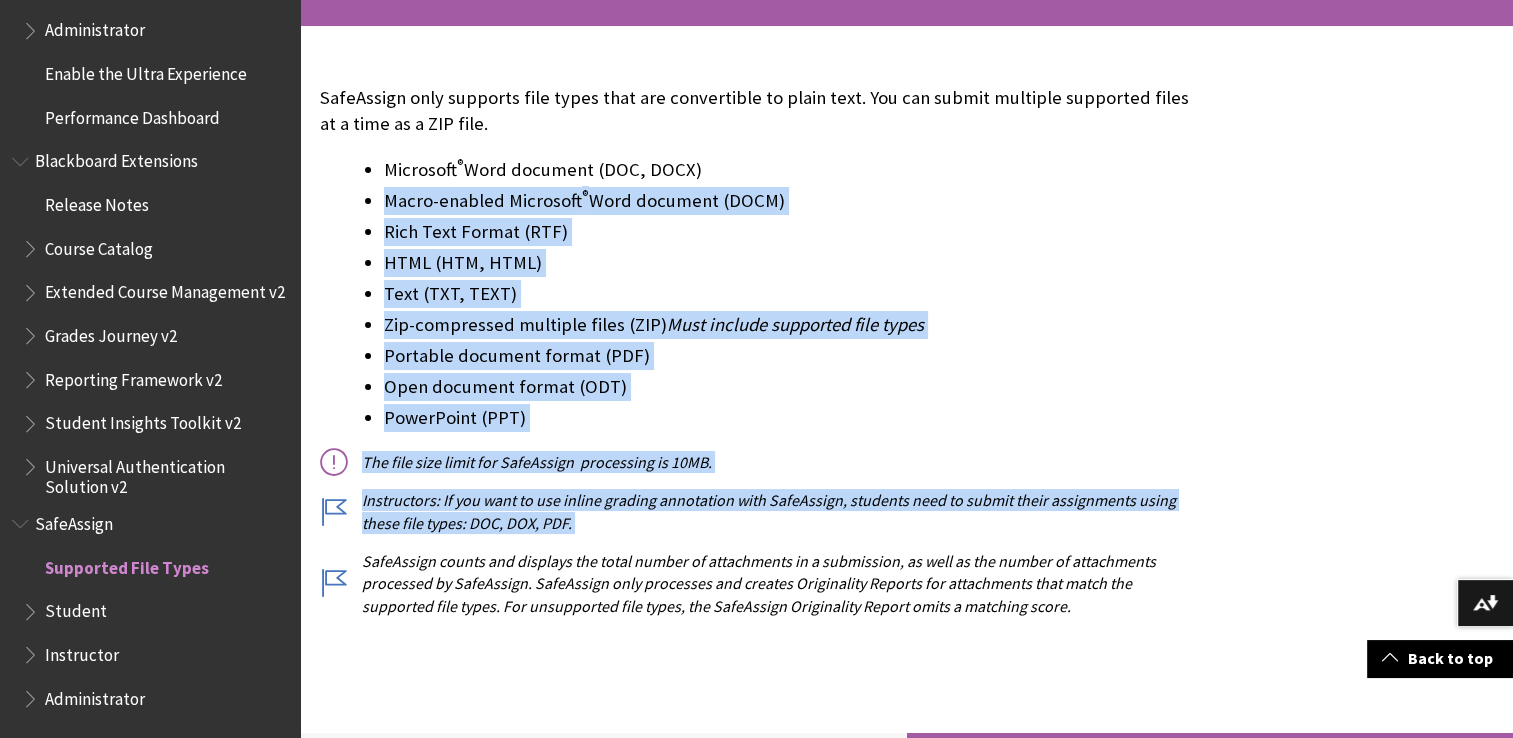 drag, startPoint x: 312, startPoint y: 595, endPoint x: 316, endPoint y: 535, distance: 60.133186 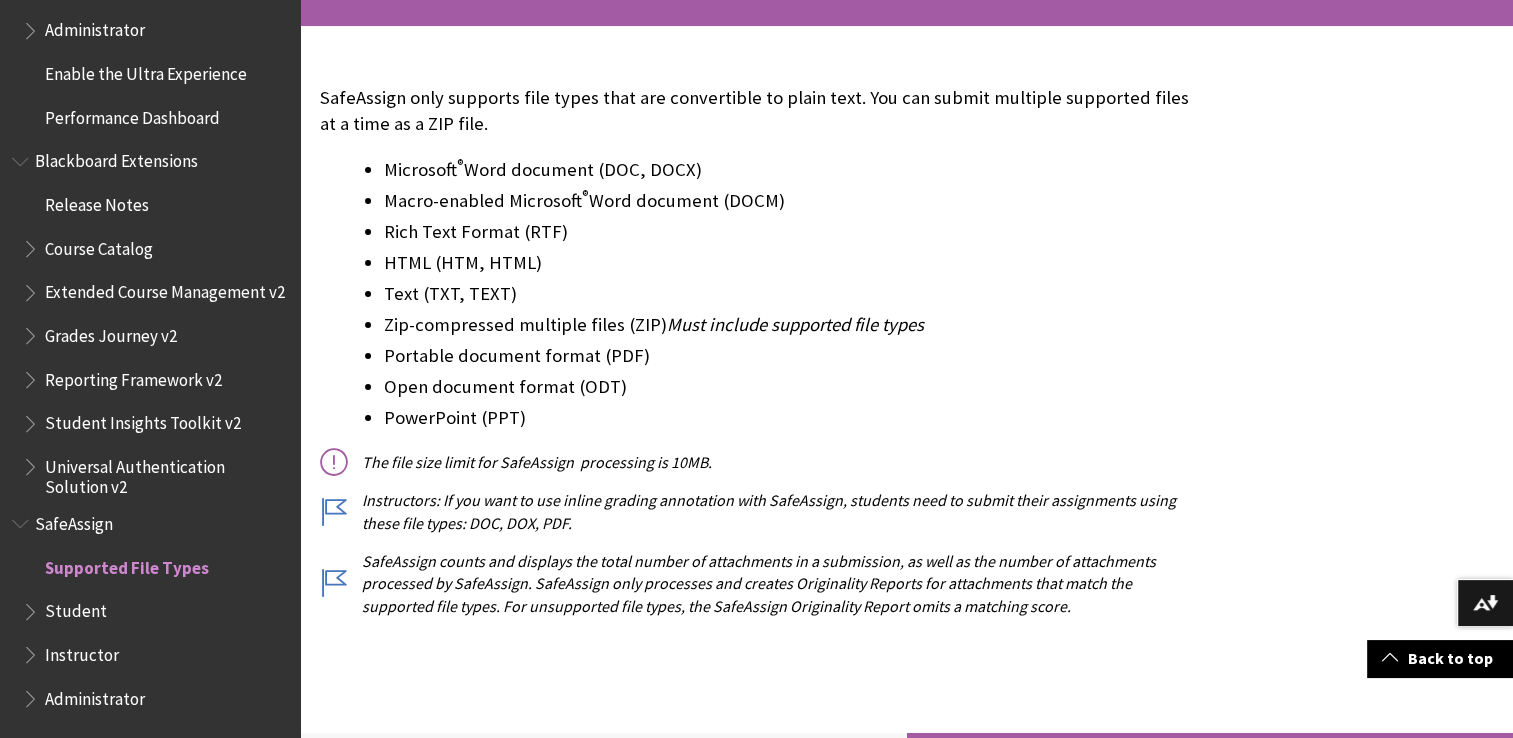 click on "SafeAssign counts and displays the total number of attachments in a submission, as well as the number of attachments processed by SafeAssign. SafeAssign only processes and creates Originality Reports for attachments that match the supported file types. For unsupported file types, the SafeAssign Originality Report omits a matching score." at bounding box center [758, 583] 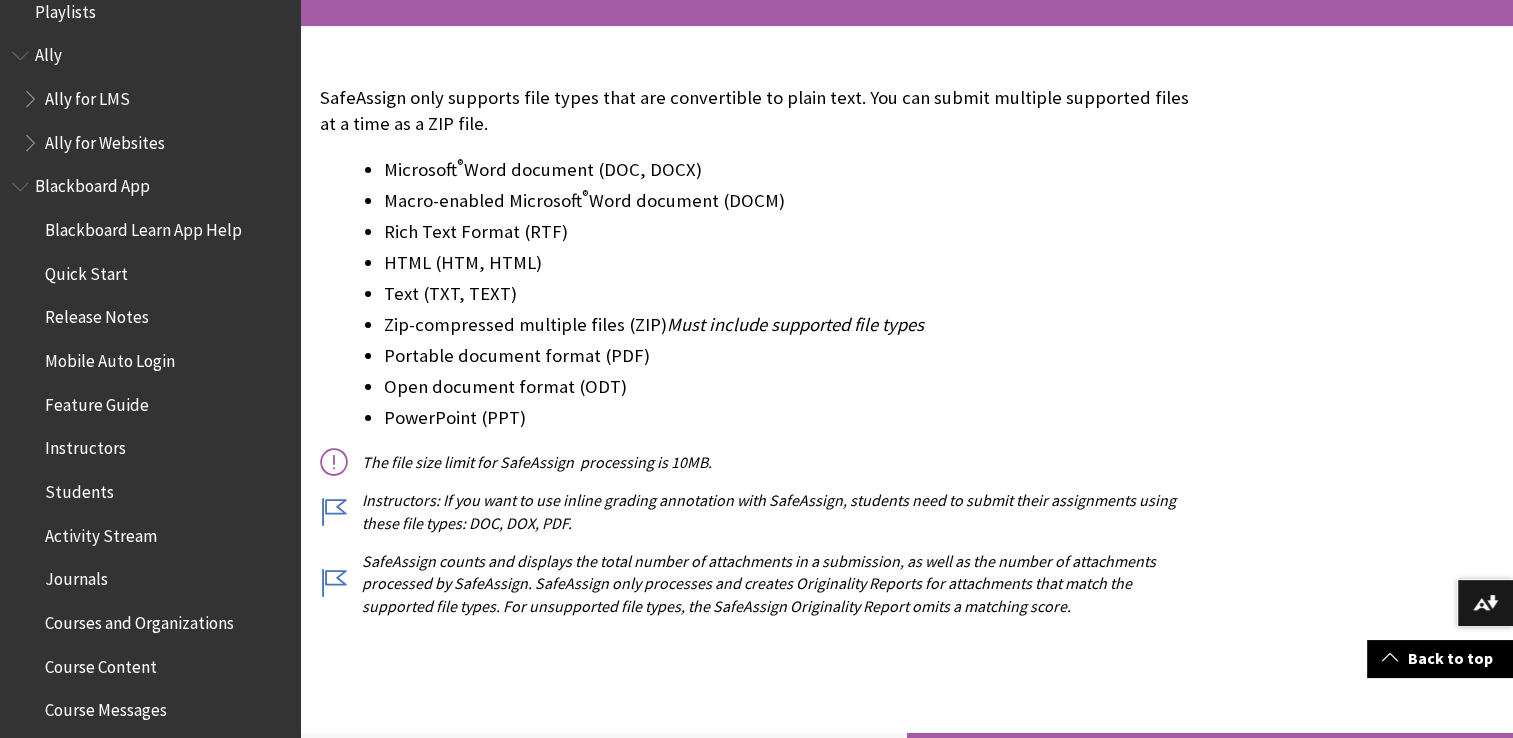 scroll, scrollTop: 0, scrollLeft: 0, axis: both 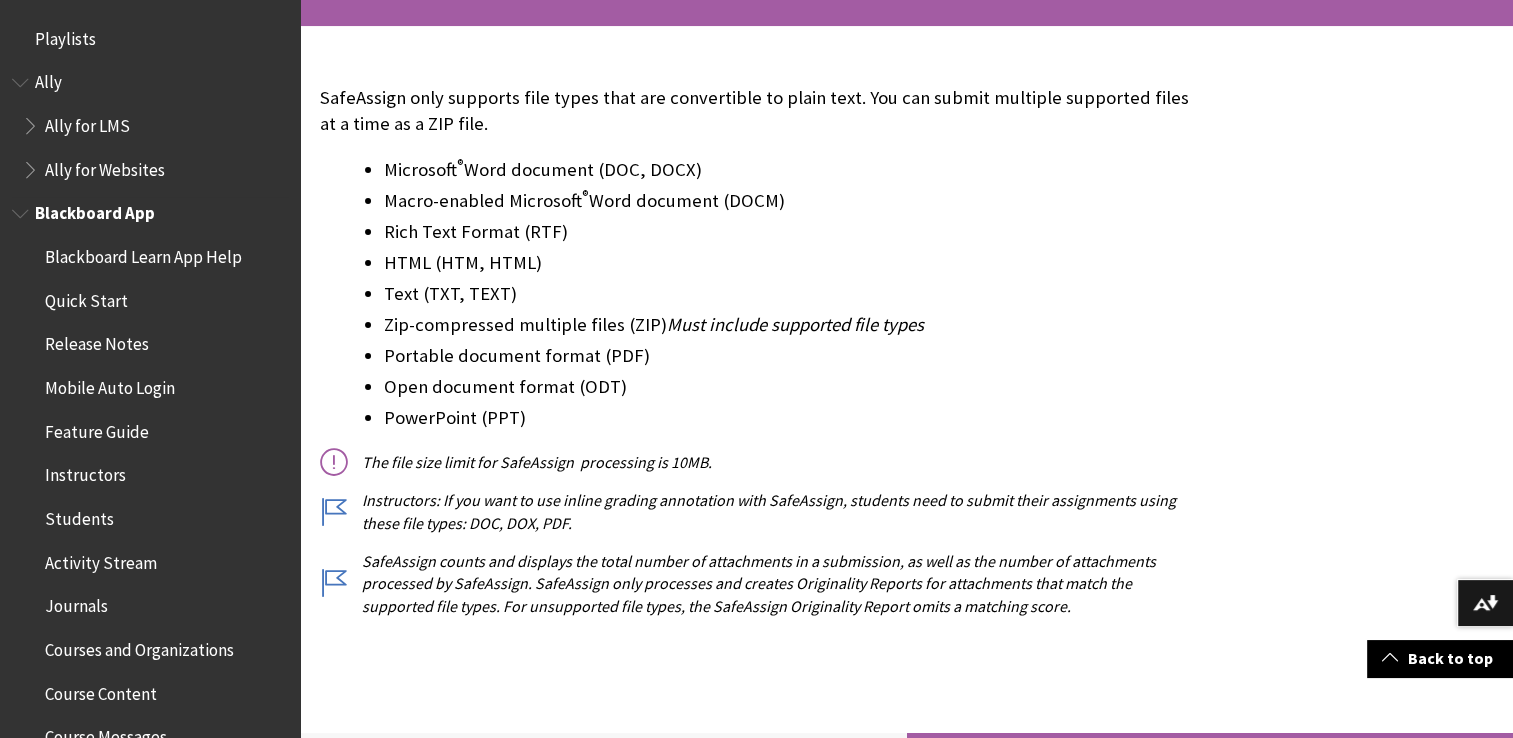 click on "Blackboard Learn App Help" at bounding box center (143, 253) 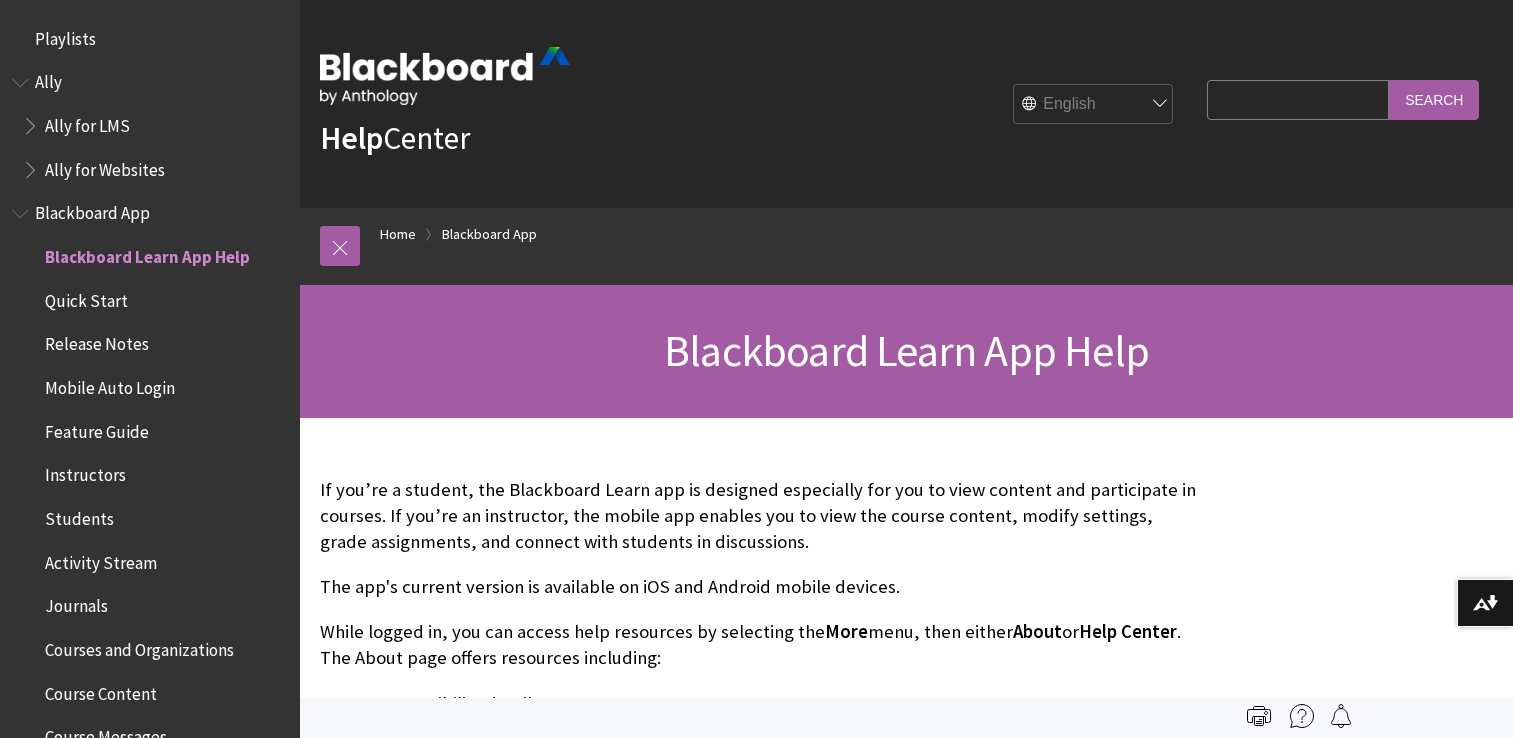scroll, scrollTop: 0, scrollLeft: 0, axis: both 